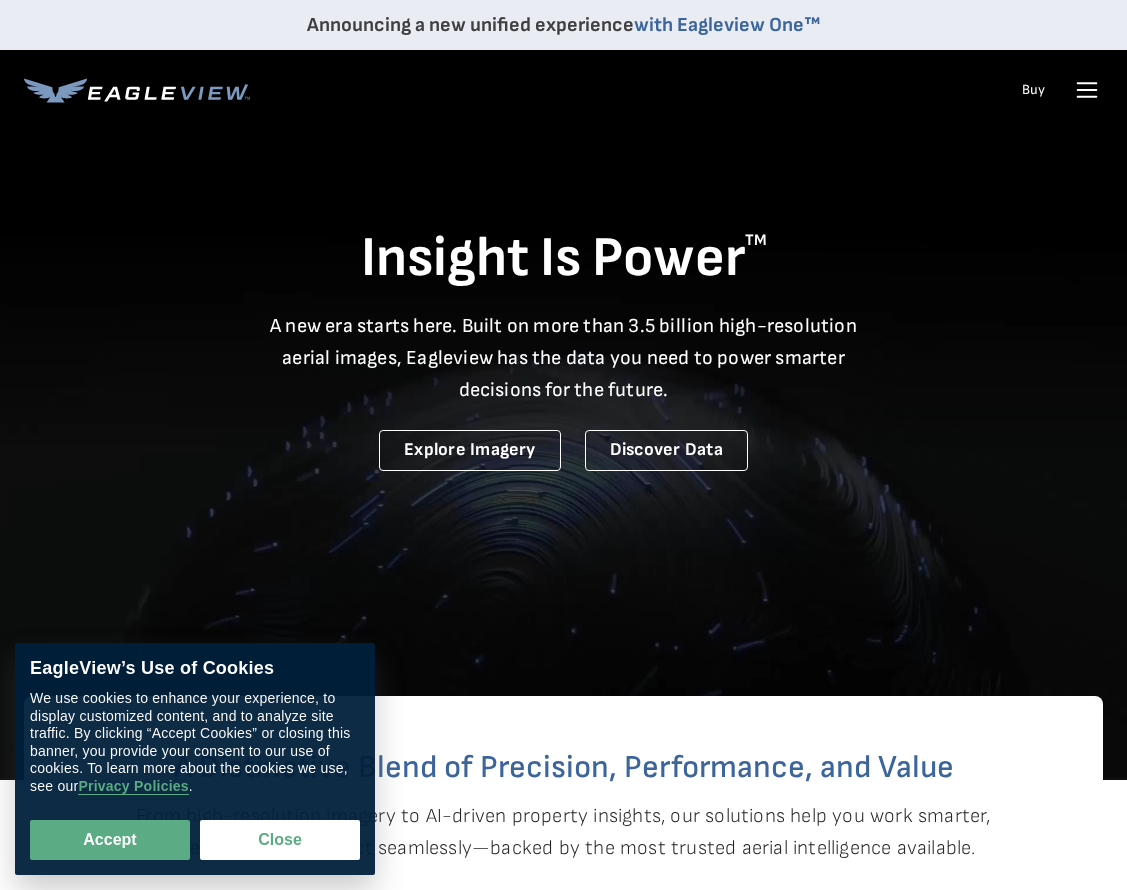 scroll, scrollTop: 0, scrollLeft: 0, axis: both 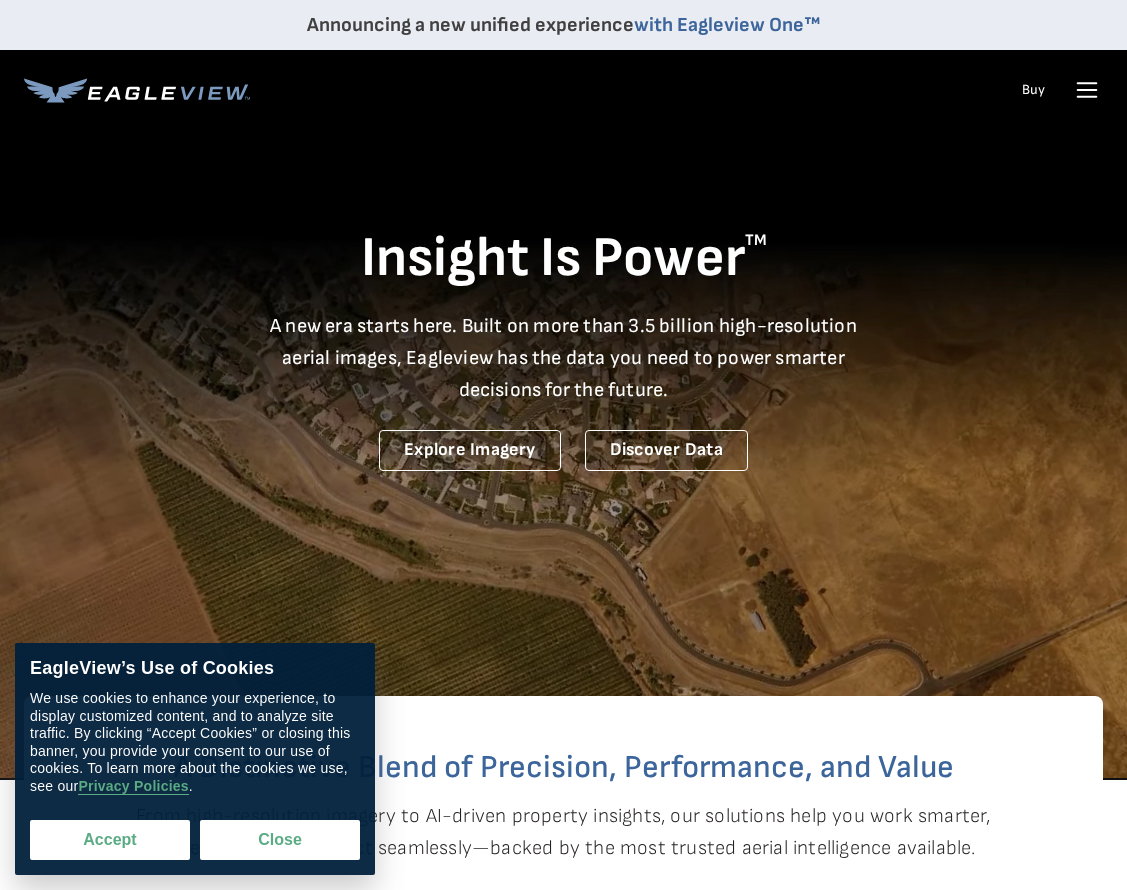 click on "Accept" at bounding box center [110, 840] 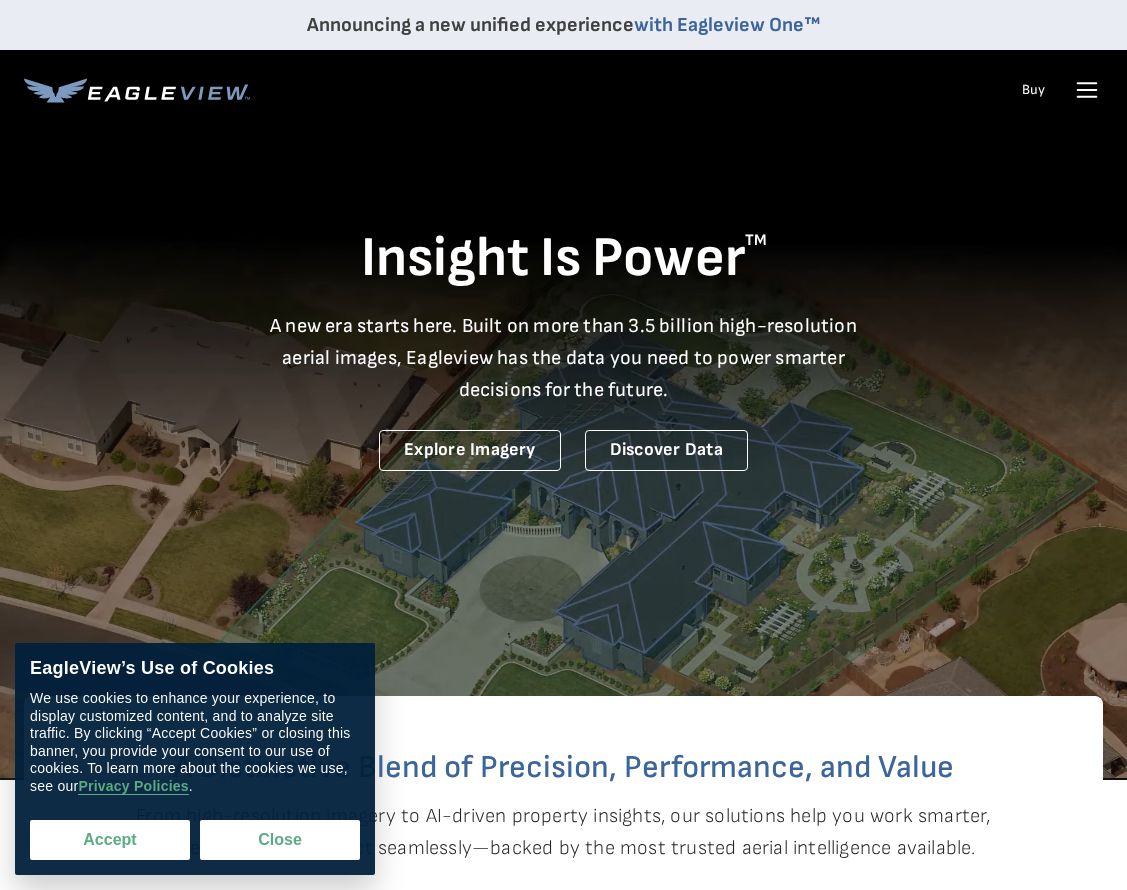 checkbox on "true" 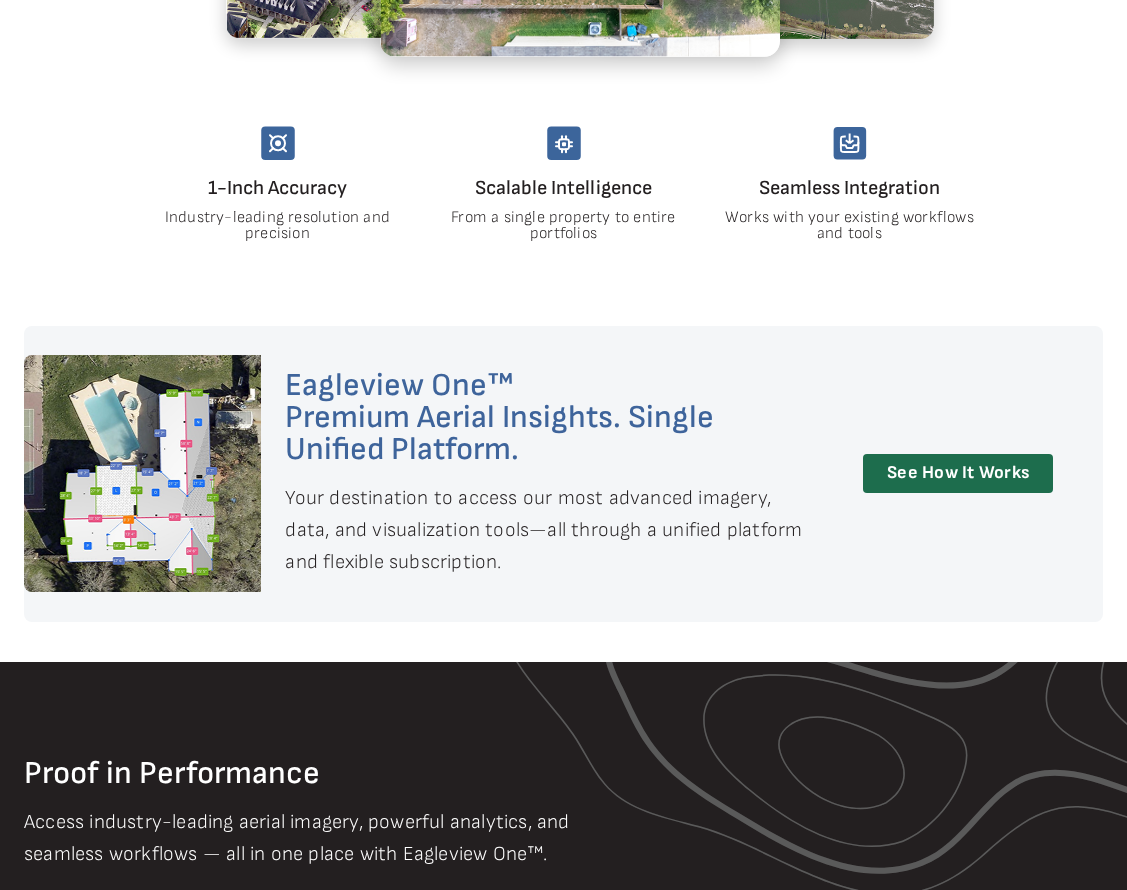 scroll, scrollTop: 700, scrollLeft: 0, axis: vertical 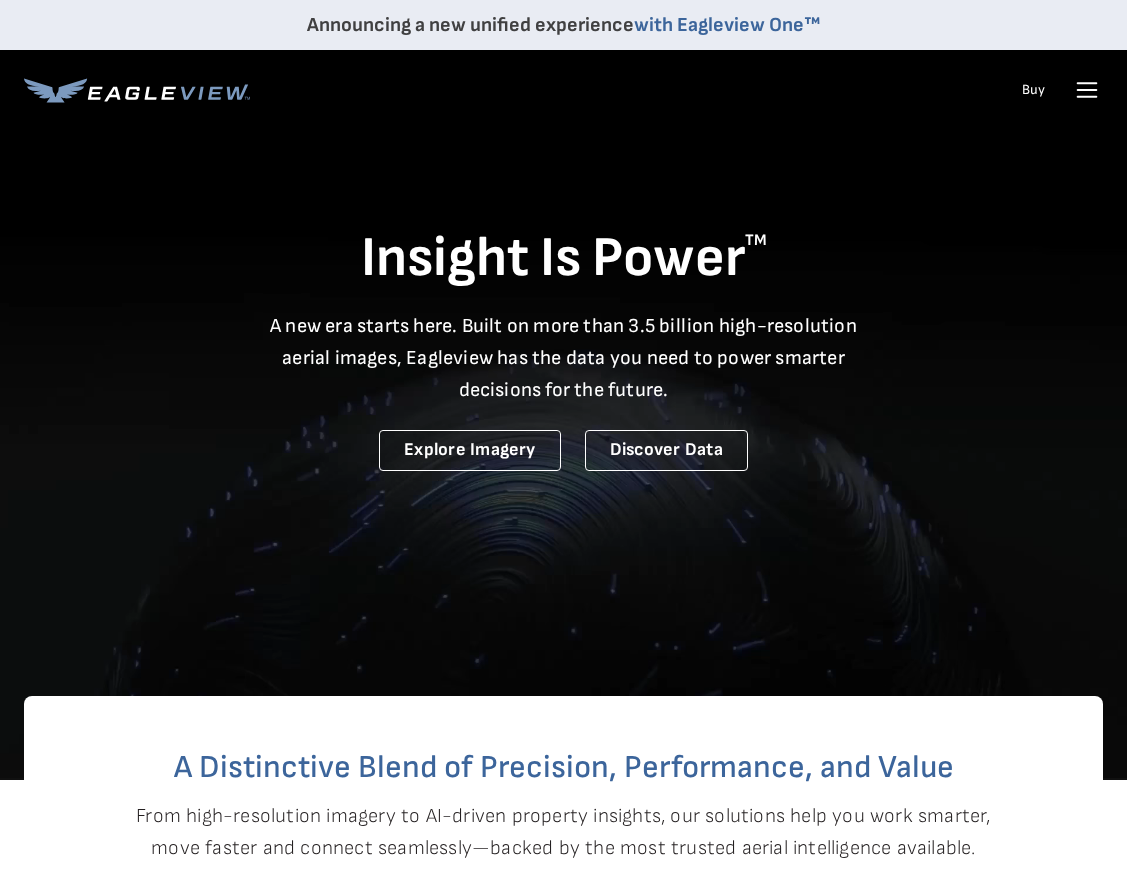 click 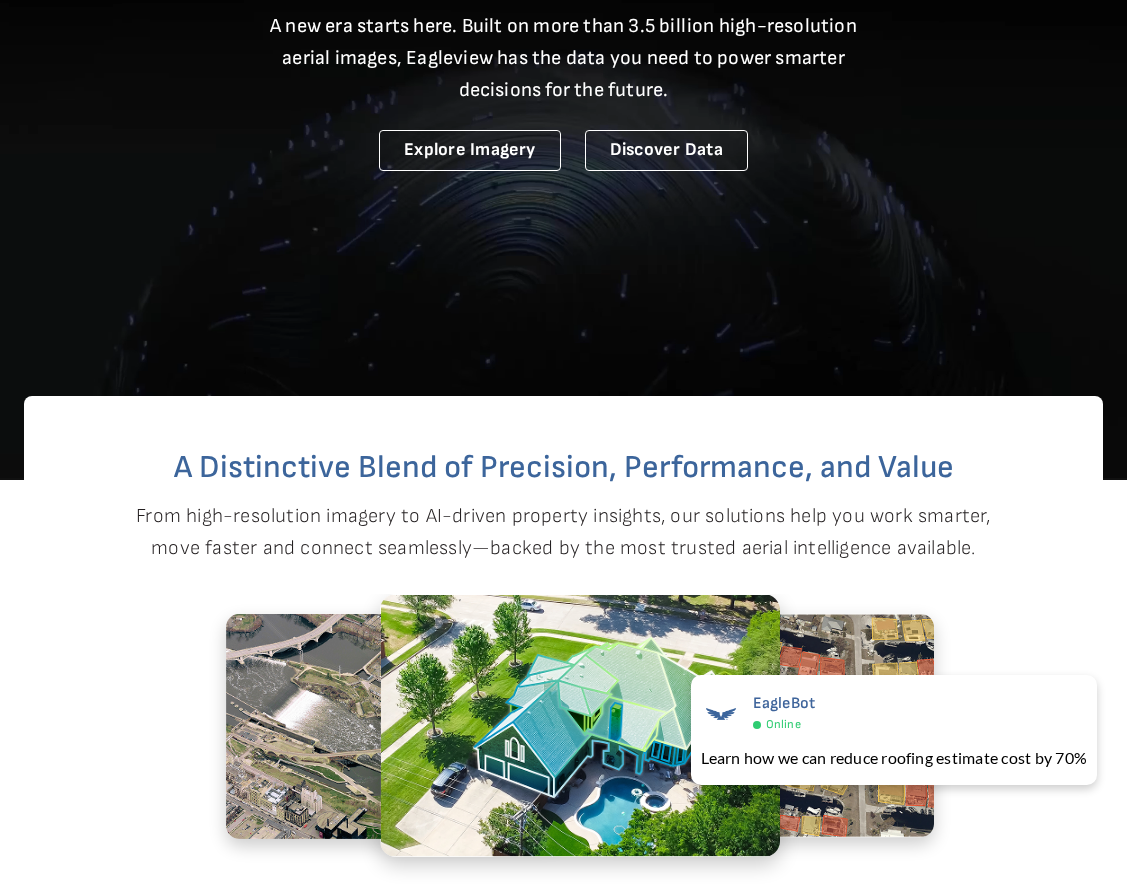 scroll, scrollTop: 0, scrollLeft: 0, axis: both 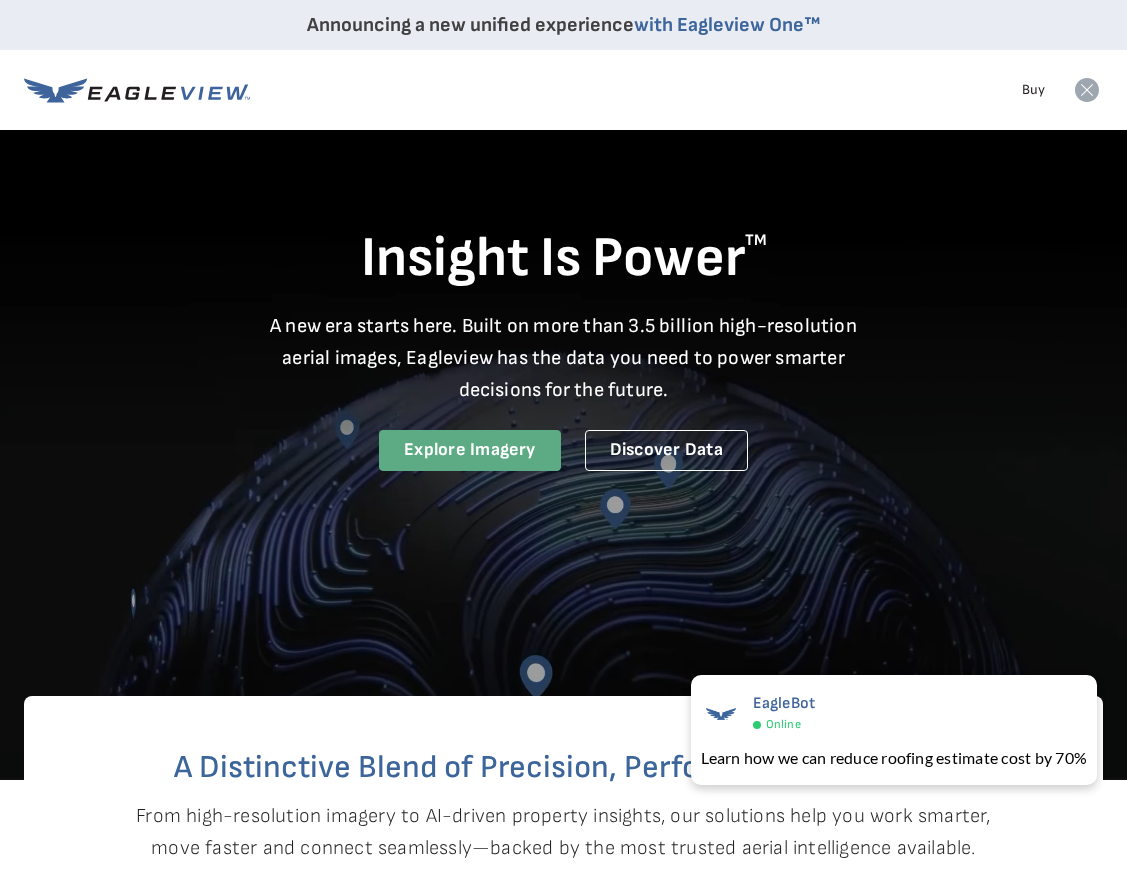 click on "Explore Imagery" at bounding box center [470, 450] 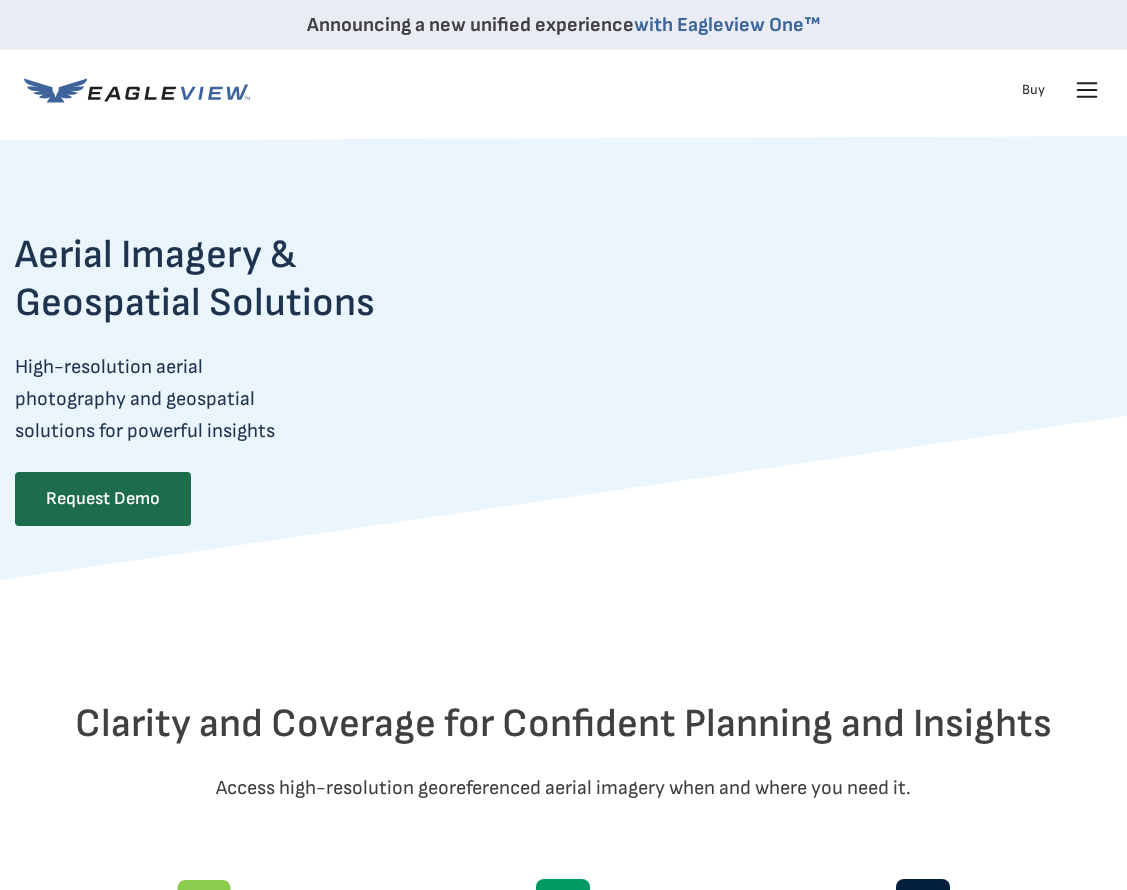 scroll, scrollTop: 0, scrollLeft: 0, axis: both 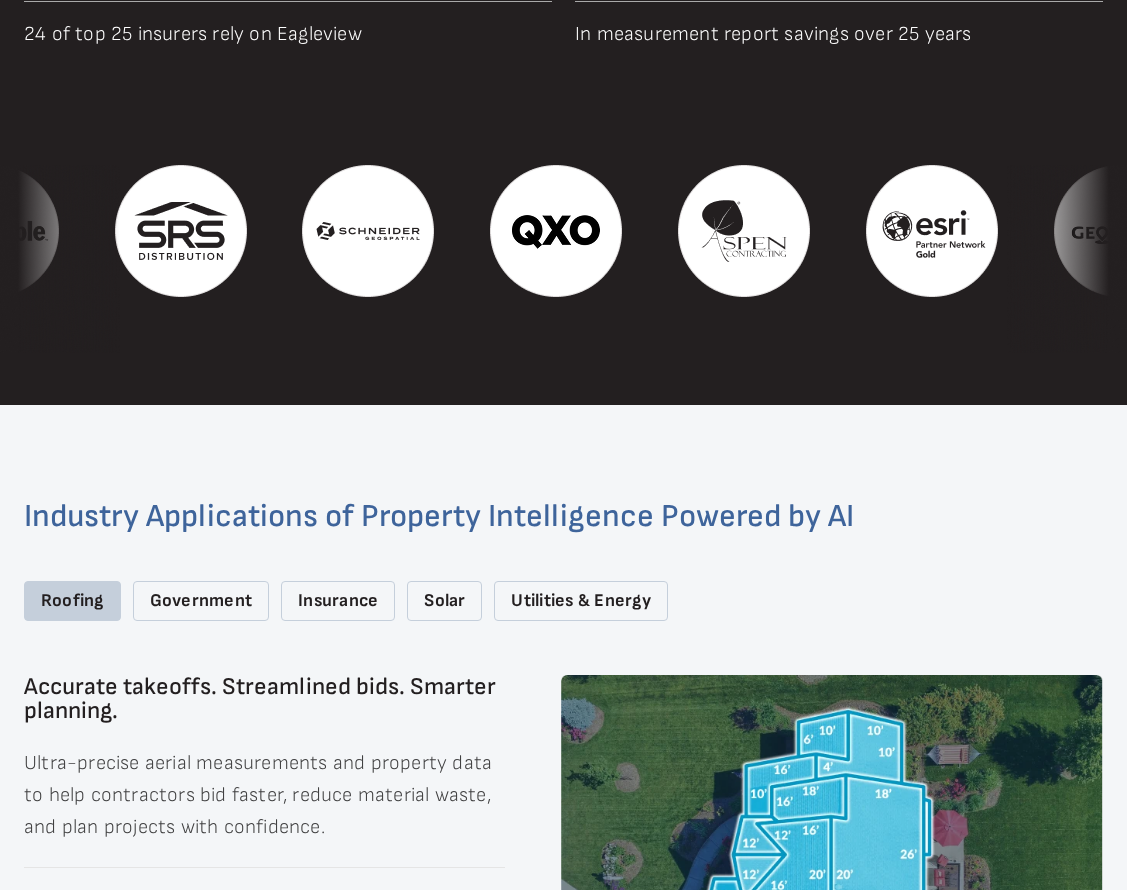 click on "Insurance" at bounding box center (338, 601) 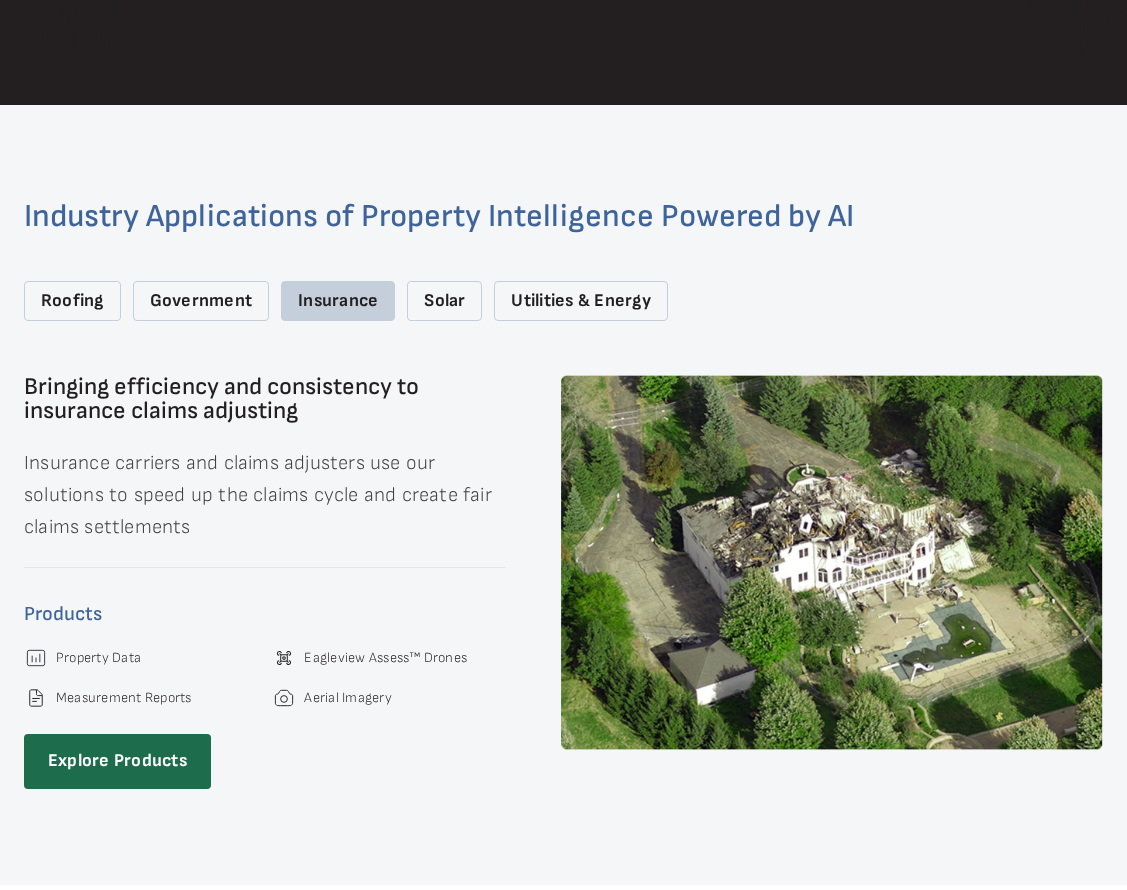 scroll, scrollTop: 2600, scrollLeft: 0, axis: vertical 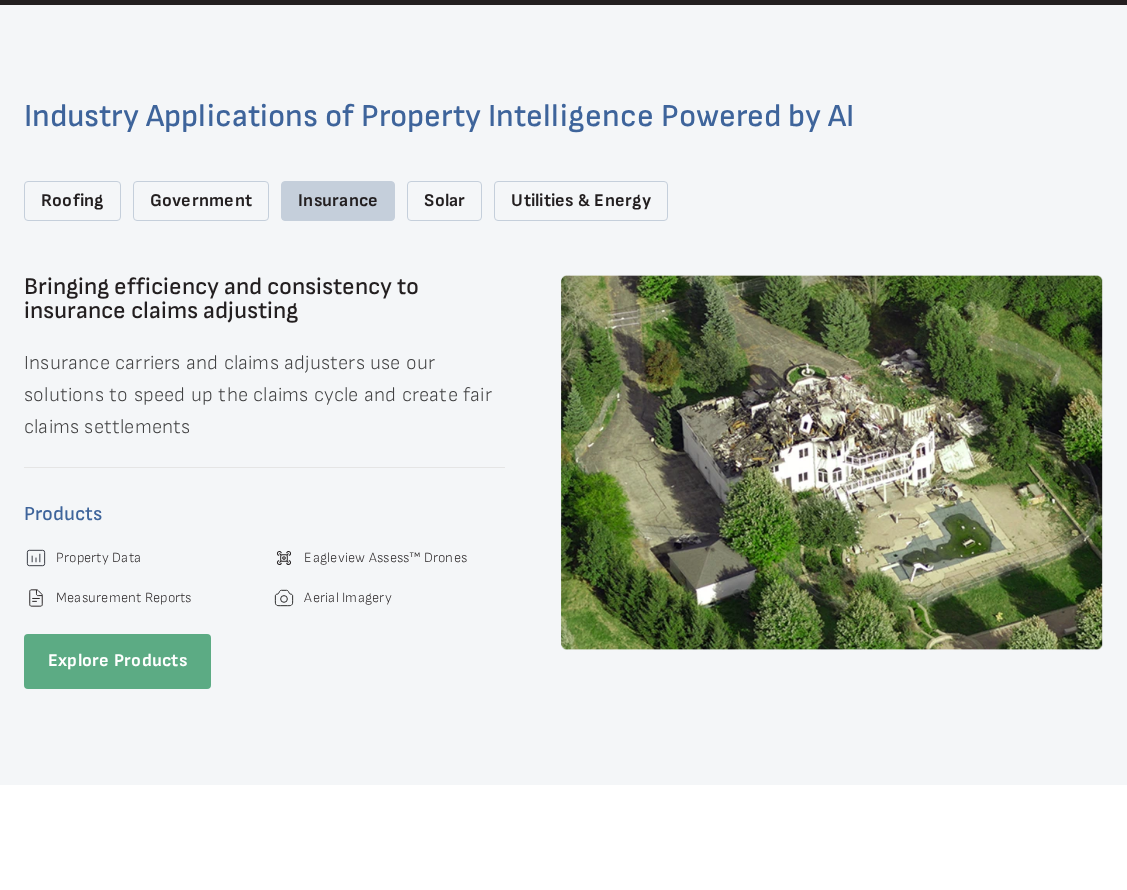 click on "Explore Products" at bounding box center (117, 661) 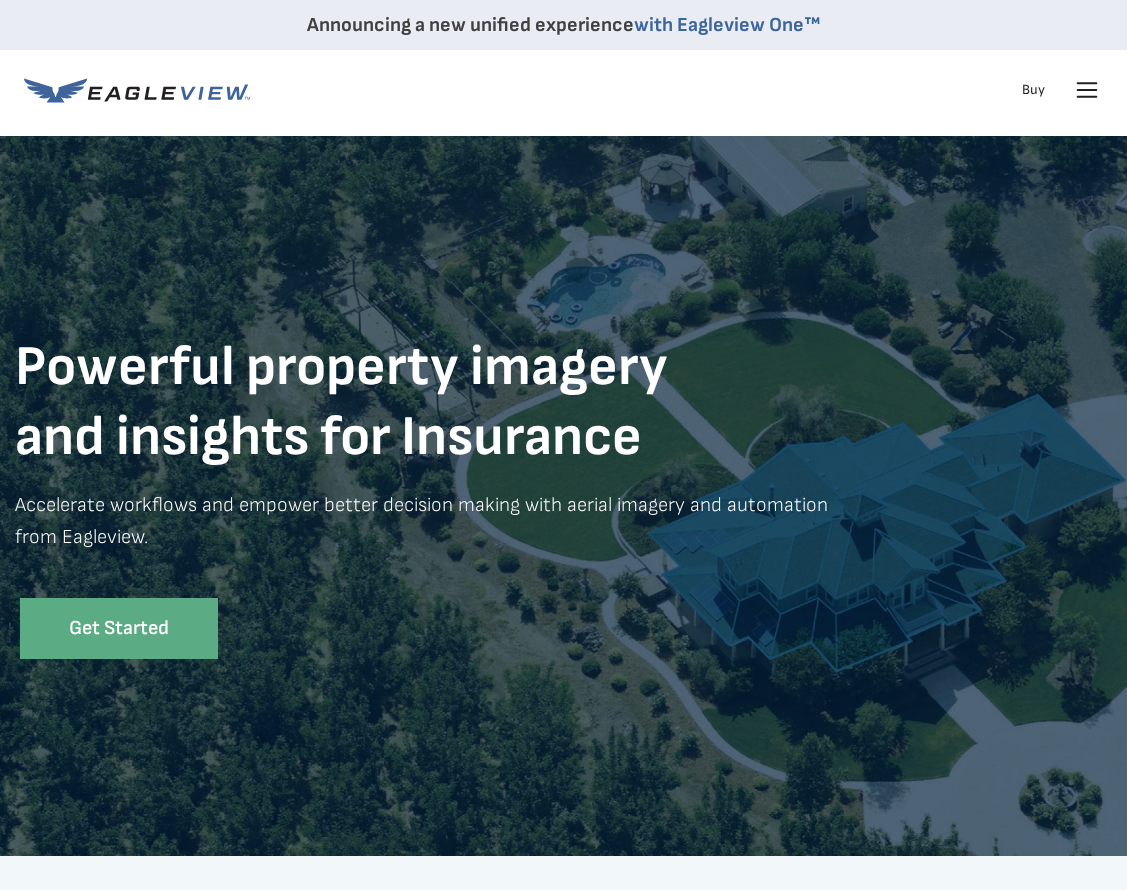 scroll, scrollTop: 0, scrollLeft: 0, axis: both 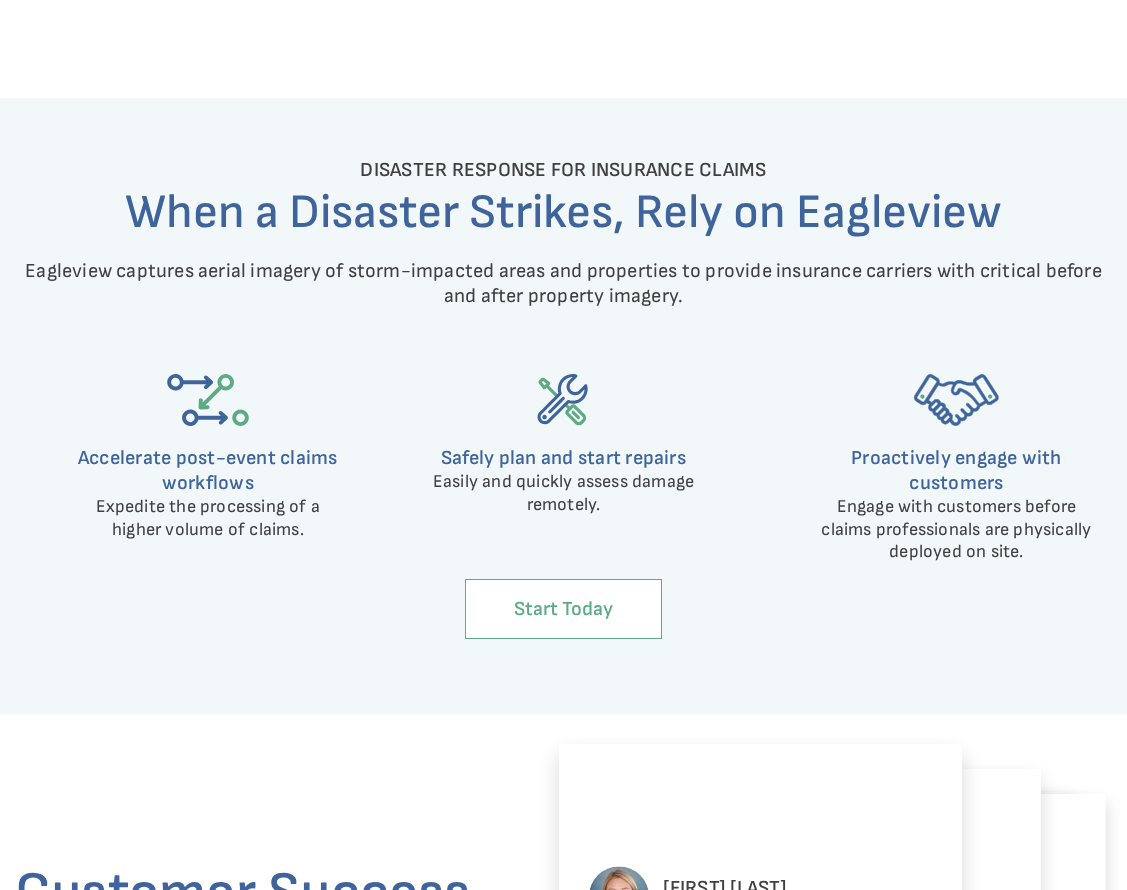 click on "Start Today" at bounding box center [563, 609] 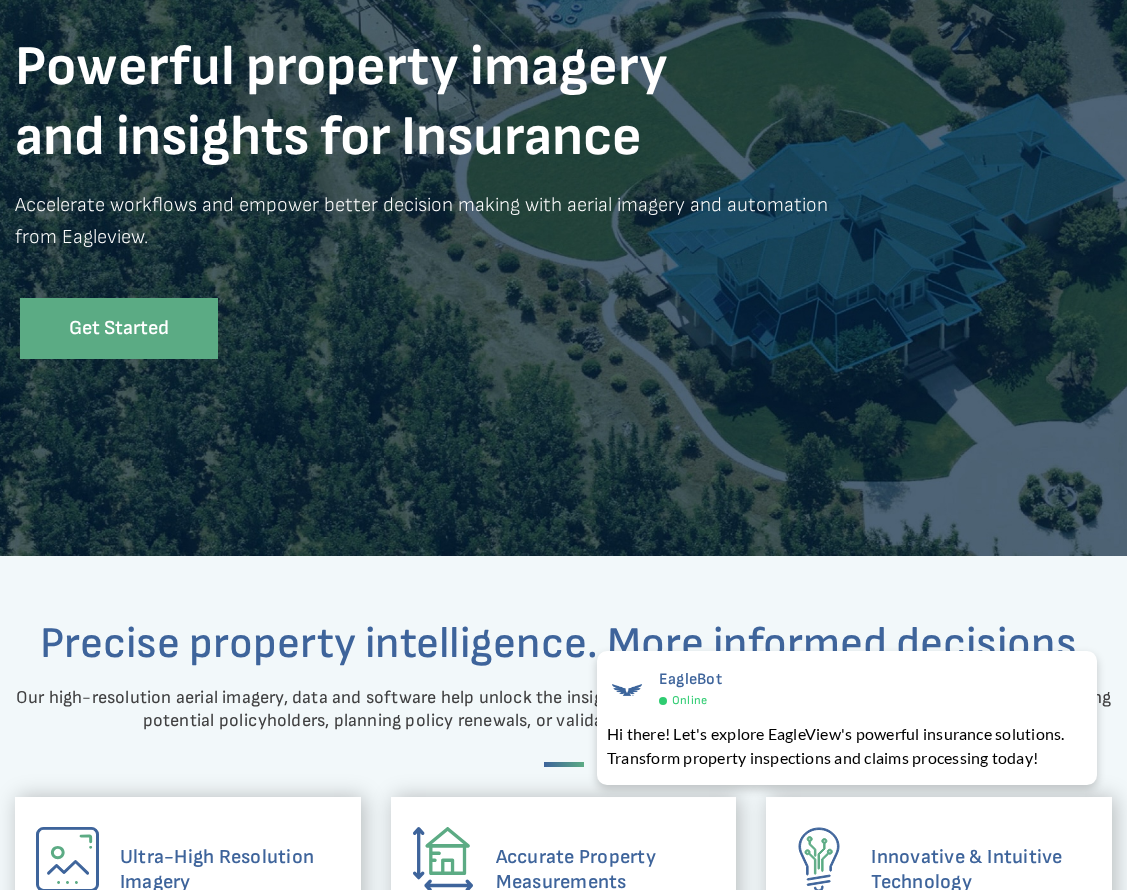 scroll, scrollTop: 0, scrollLeft: 0, axis: both 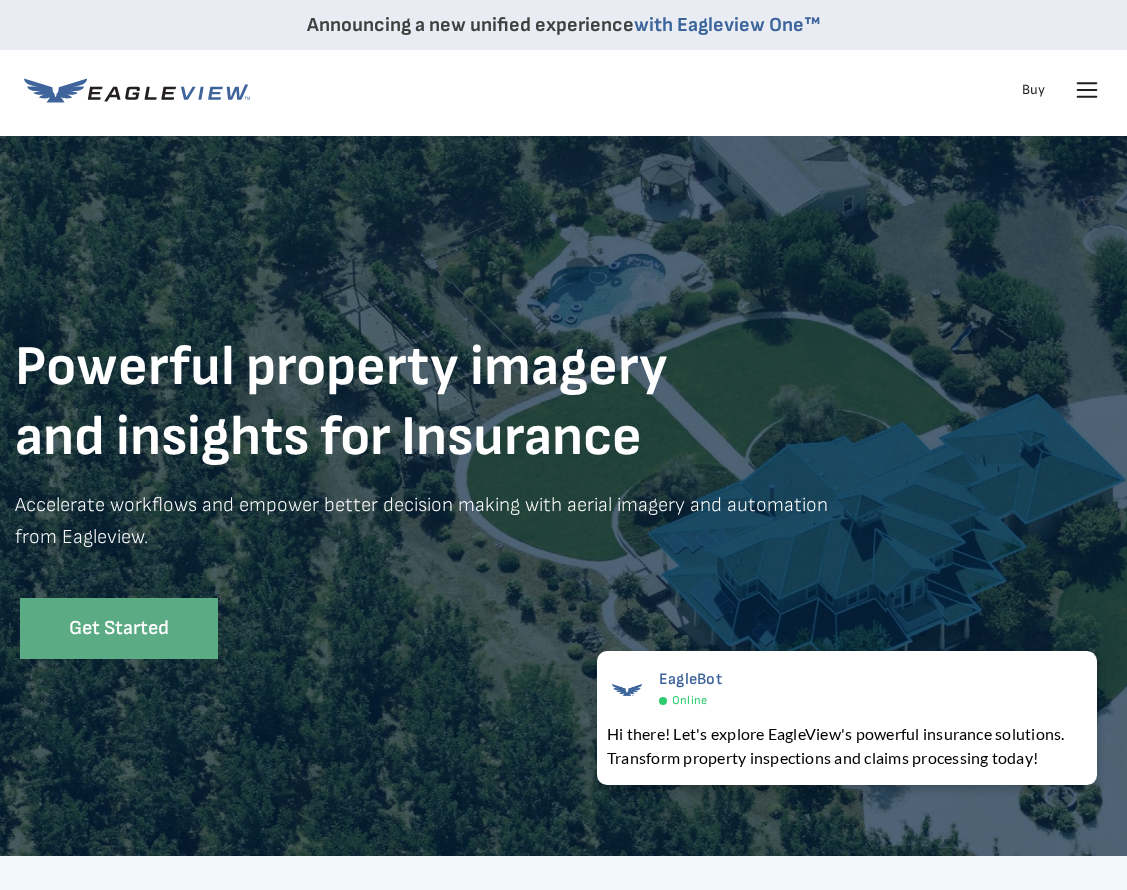 click 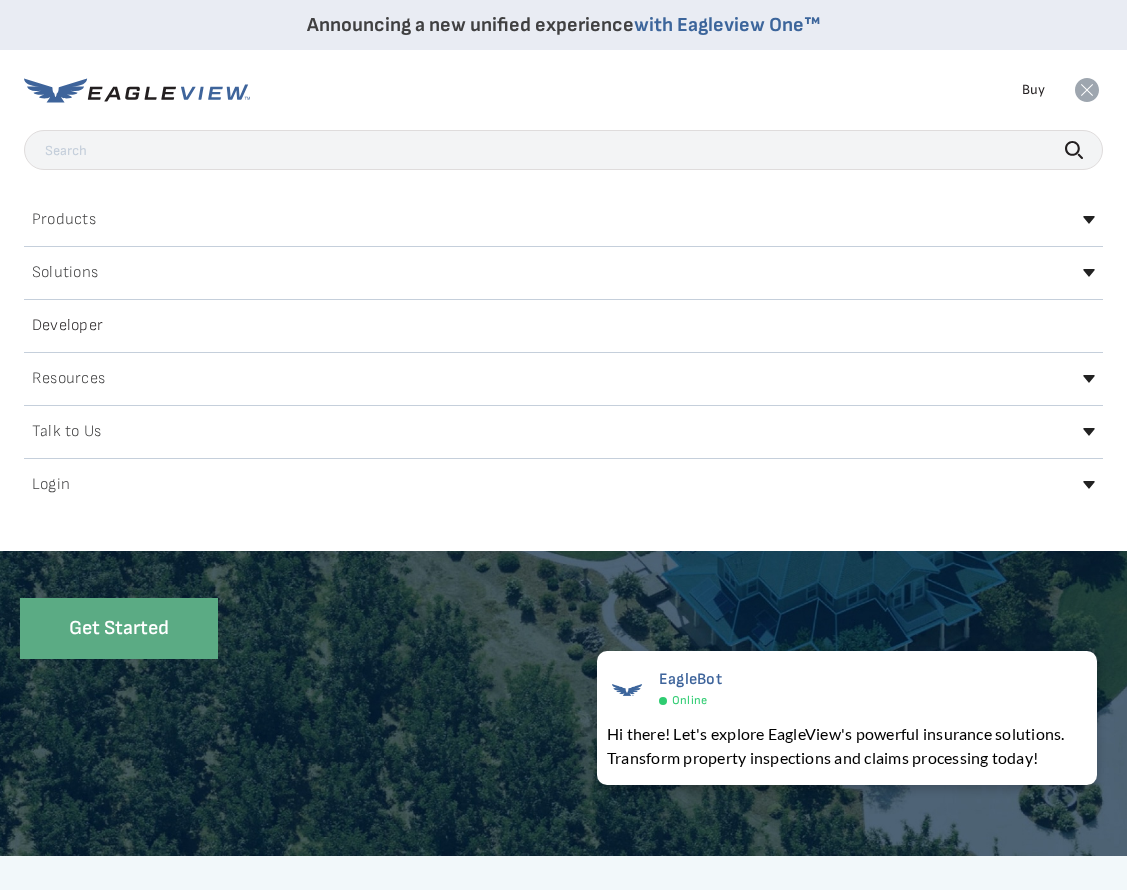 click on "Login" at bounding box center [51, 485] 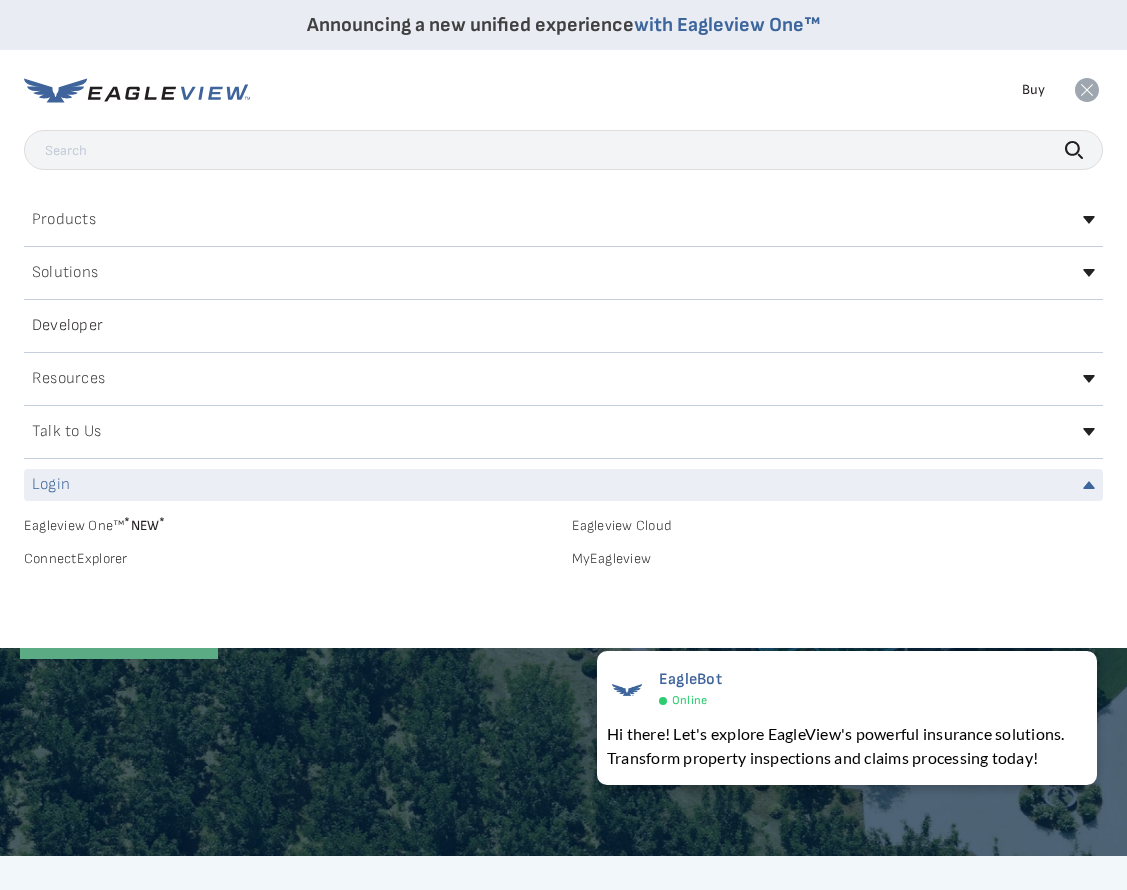 click on "Eagleview One™  * NEW *" at bounding box center (290, 522) 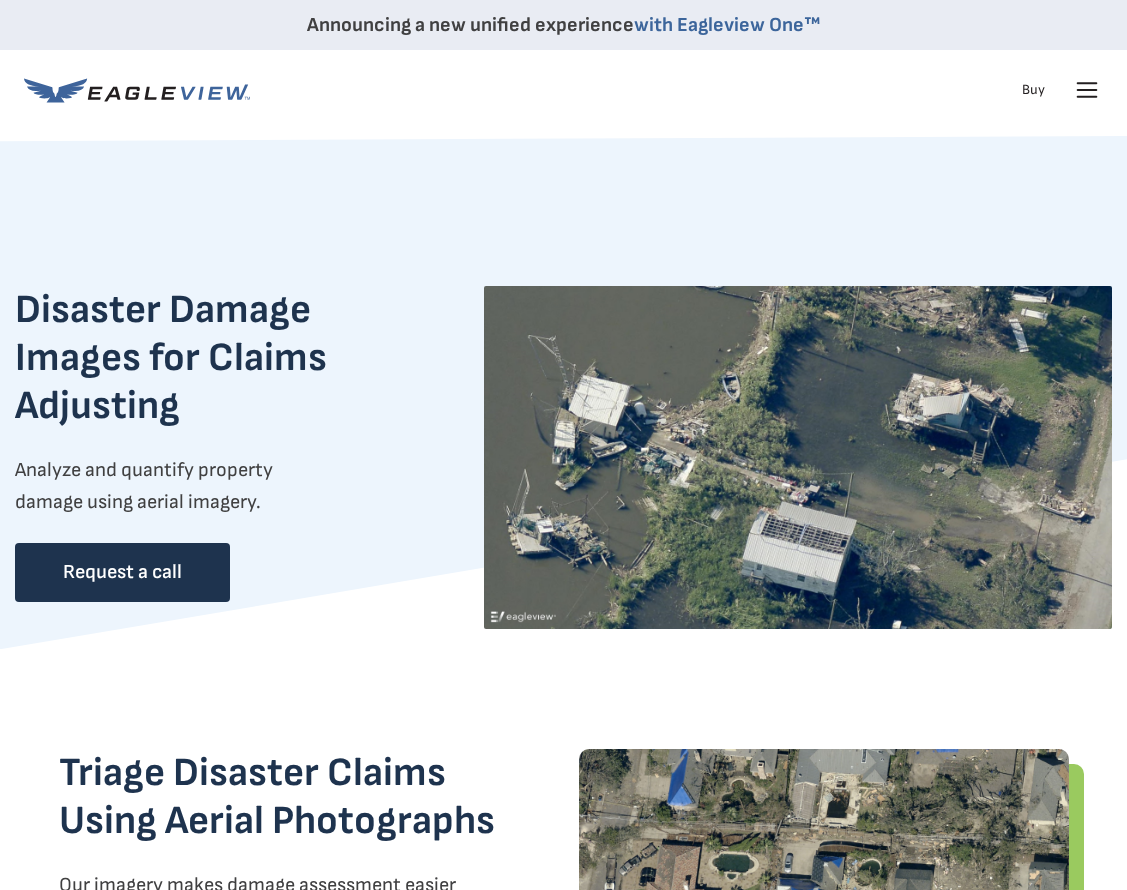 scroll, scrollTop: 0, scrollLeft: 0, axis: both 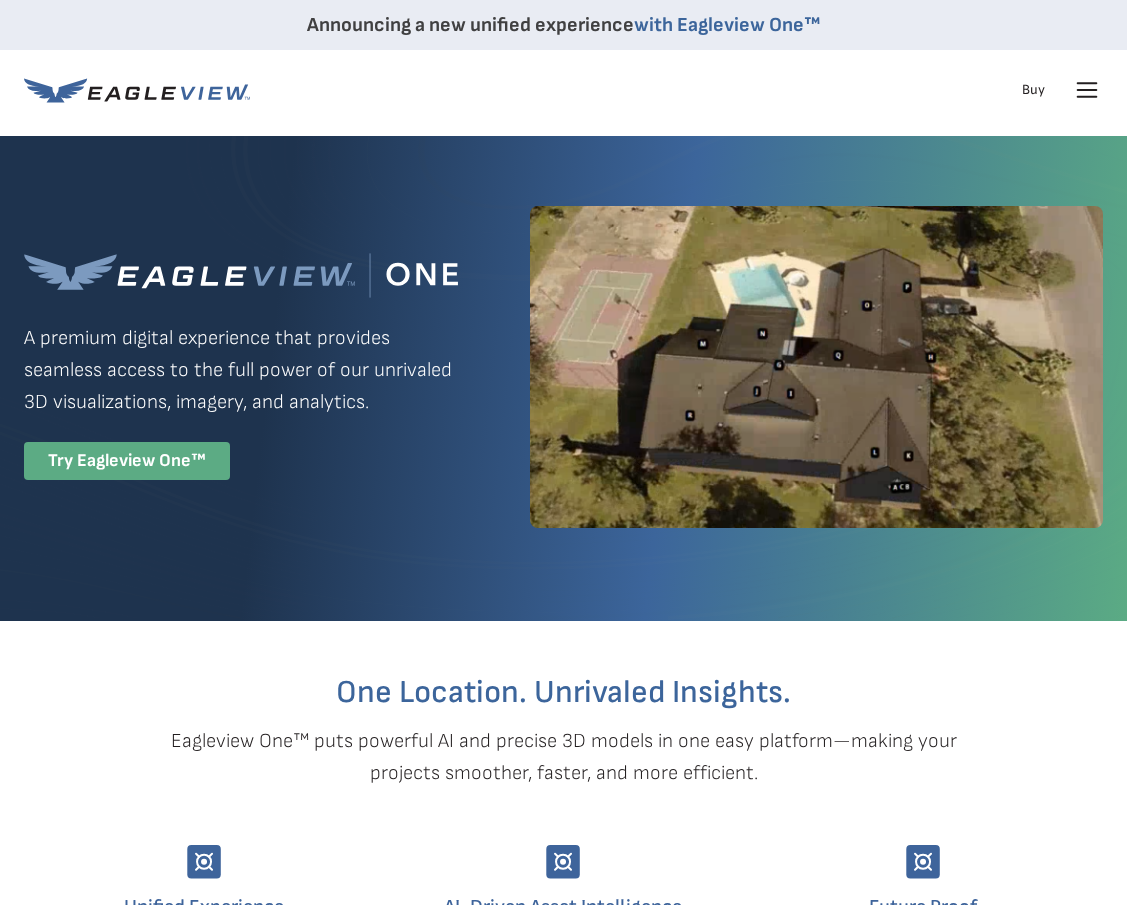 click on "Try Eagleview One™" at bounding box center [127, 461] 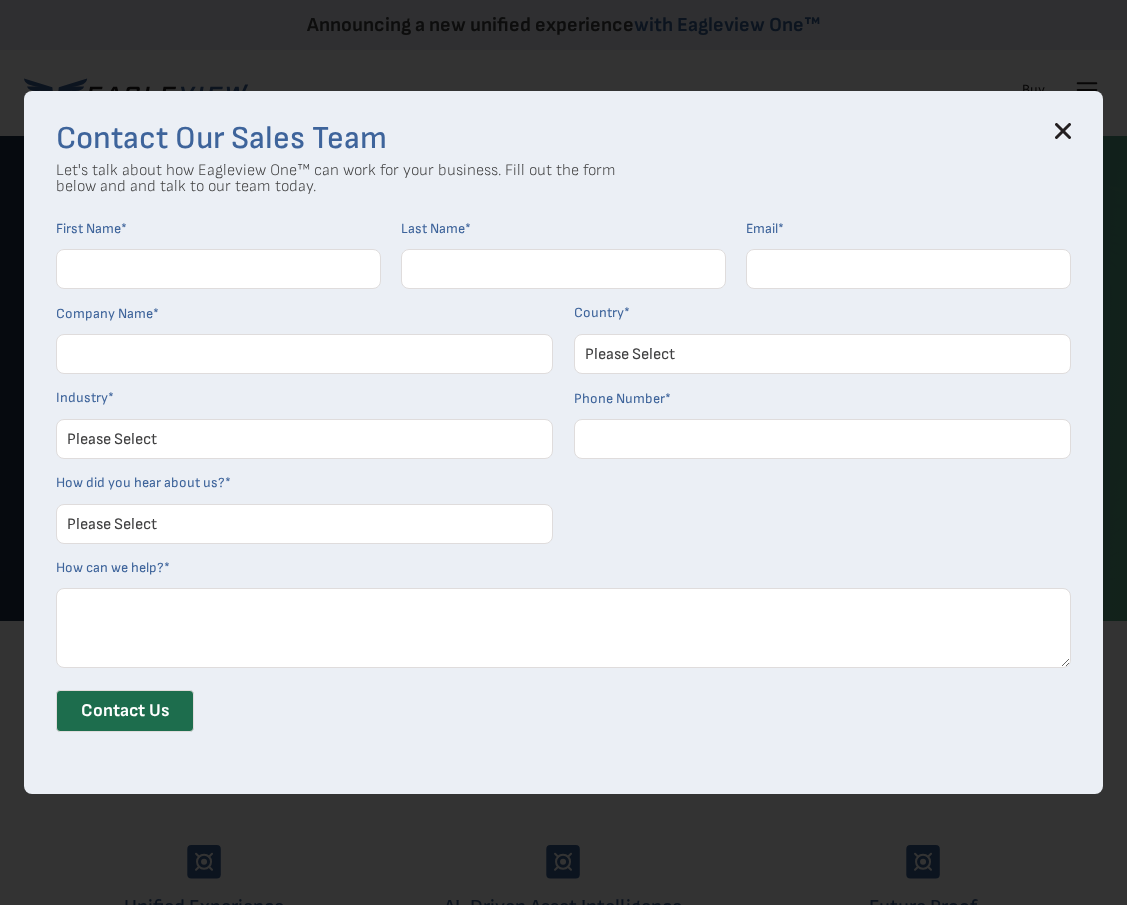 click 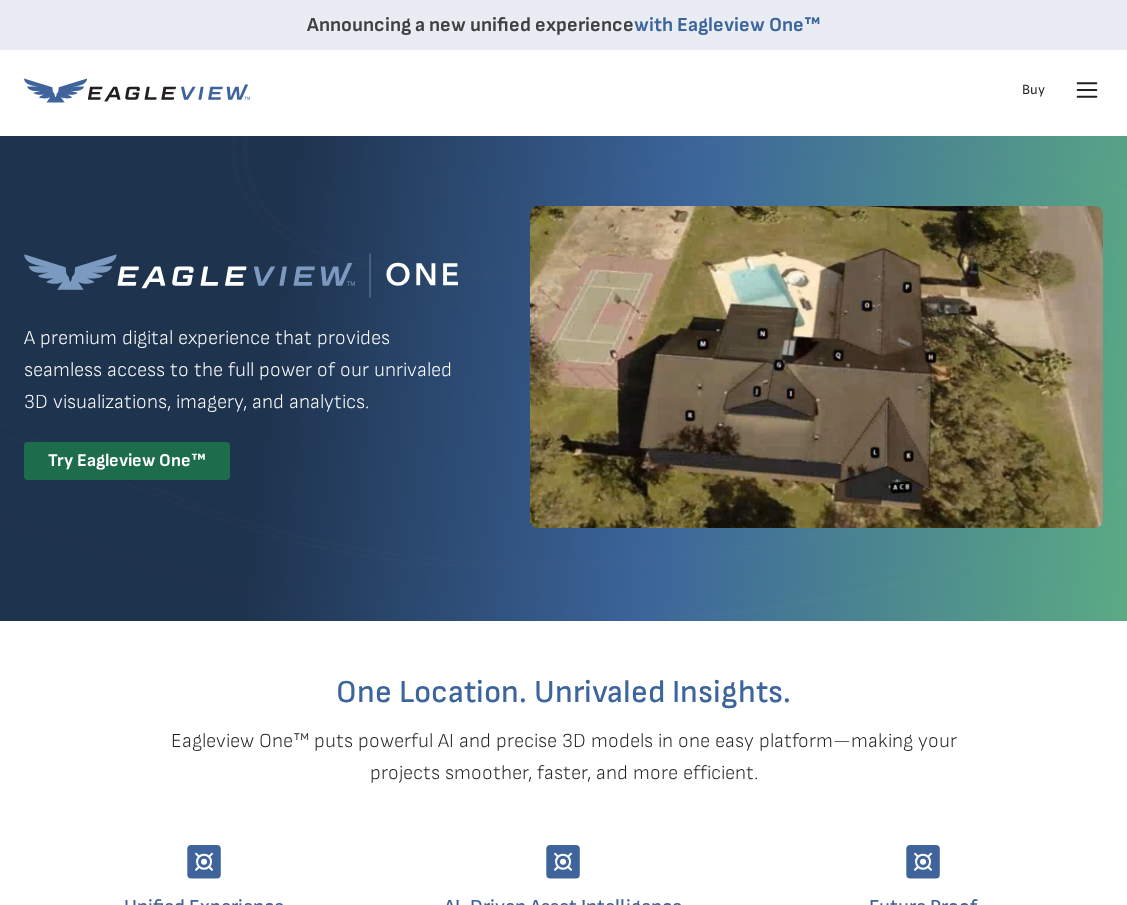 click 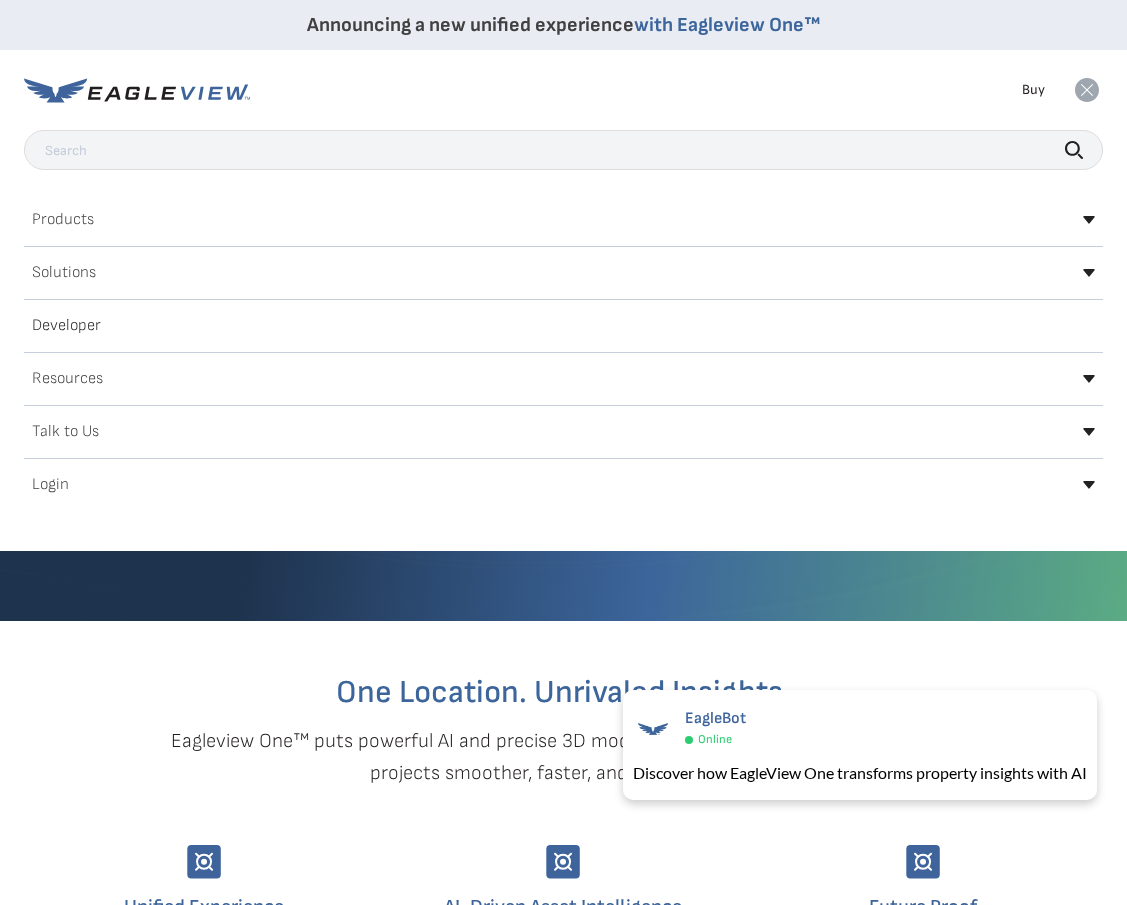 click 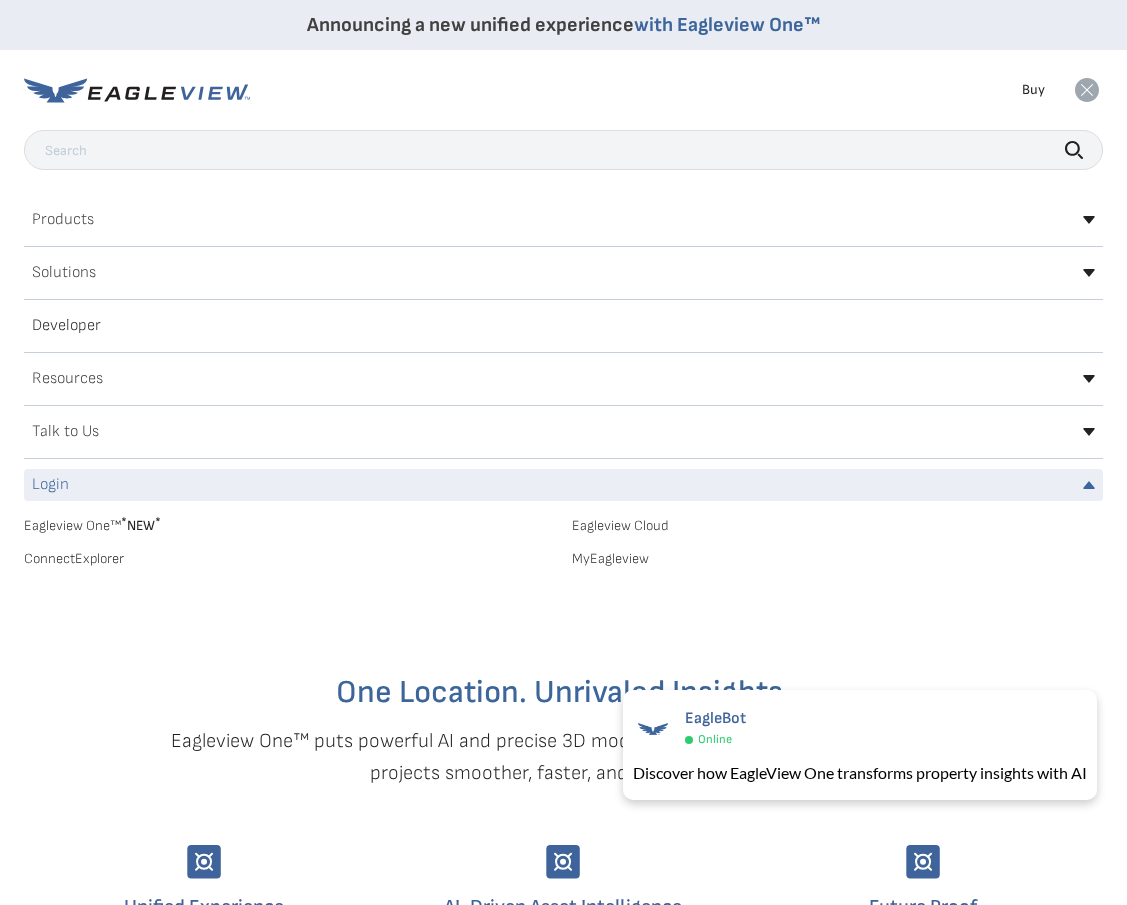 click on "MyEagleview" at bounding box center (838, 559) 